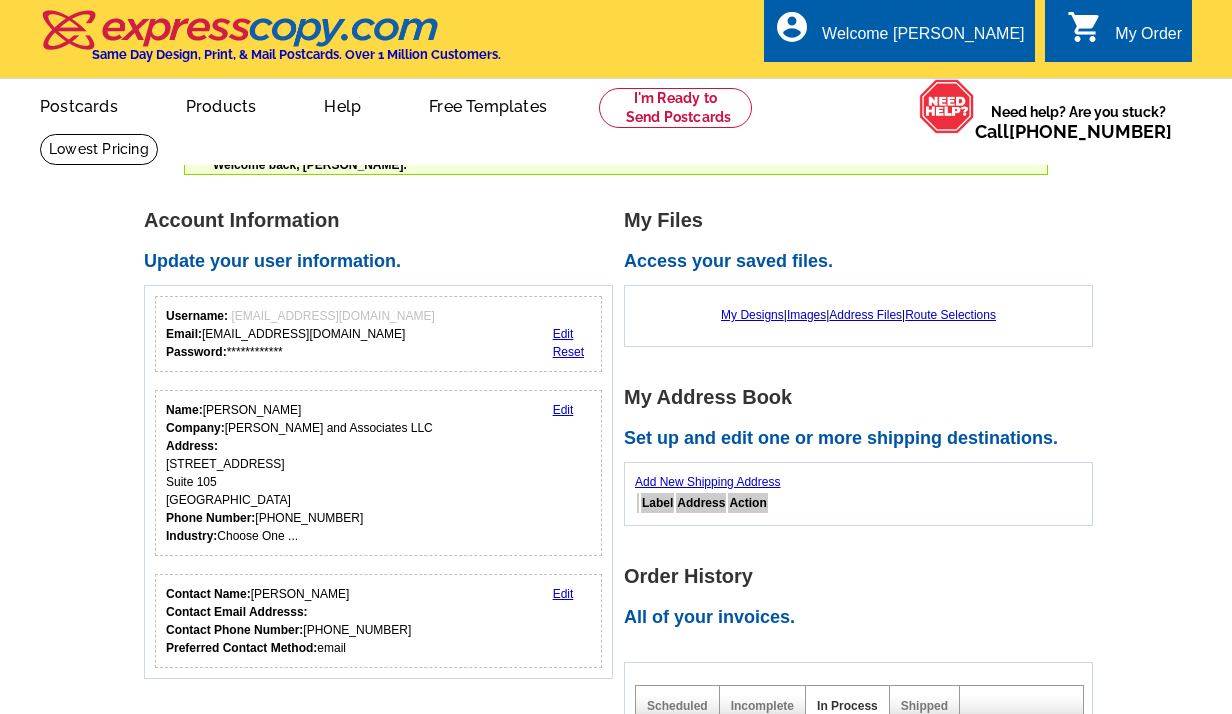 scroll, scrollTop: 0, scrollLeft: 0, axis: both 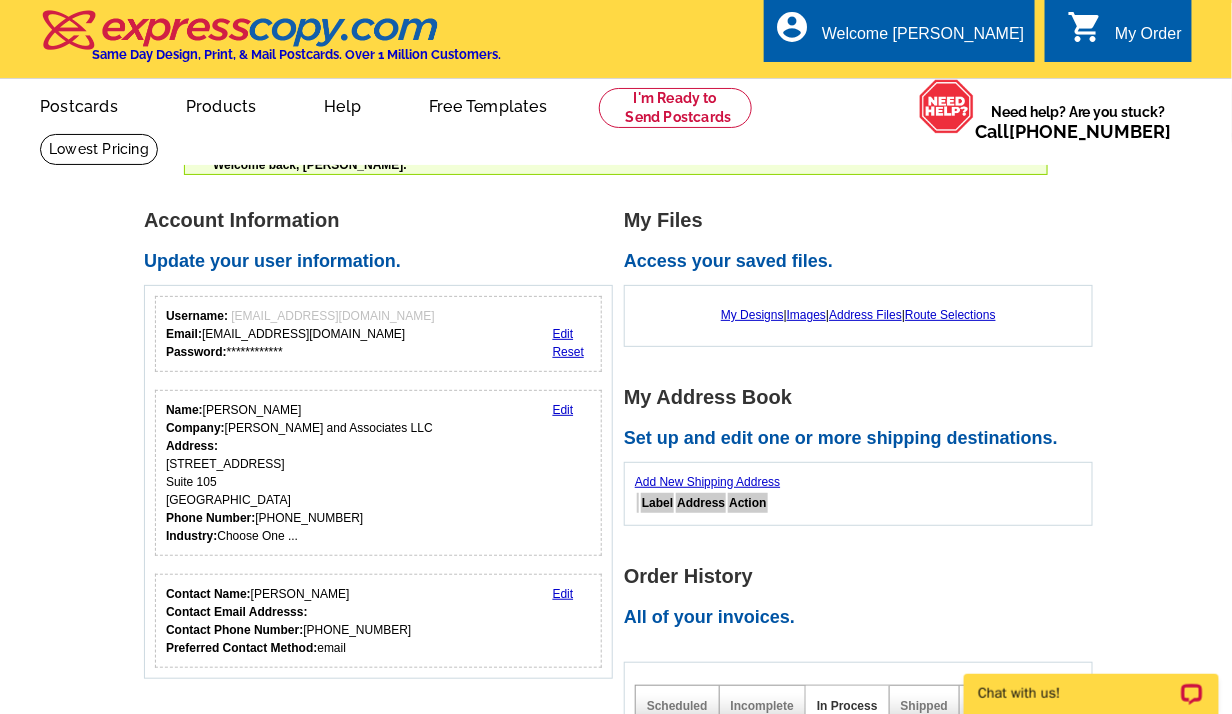 click on "Edit" at bounding box center [563, 410] 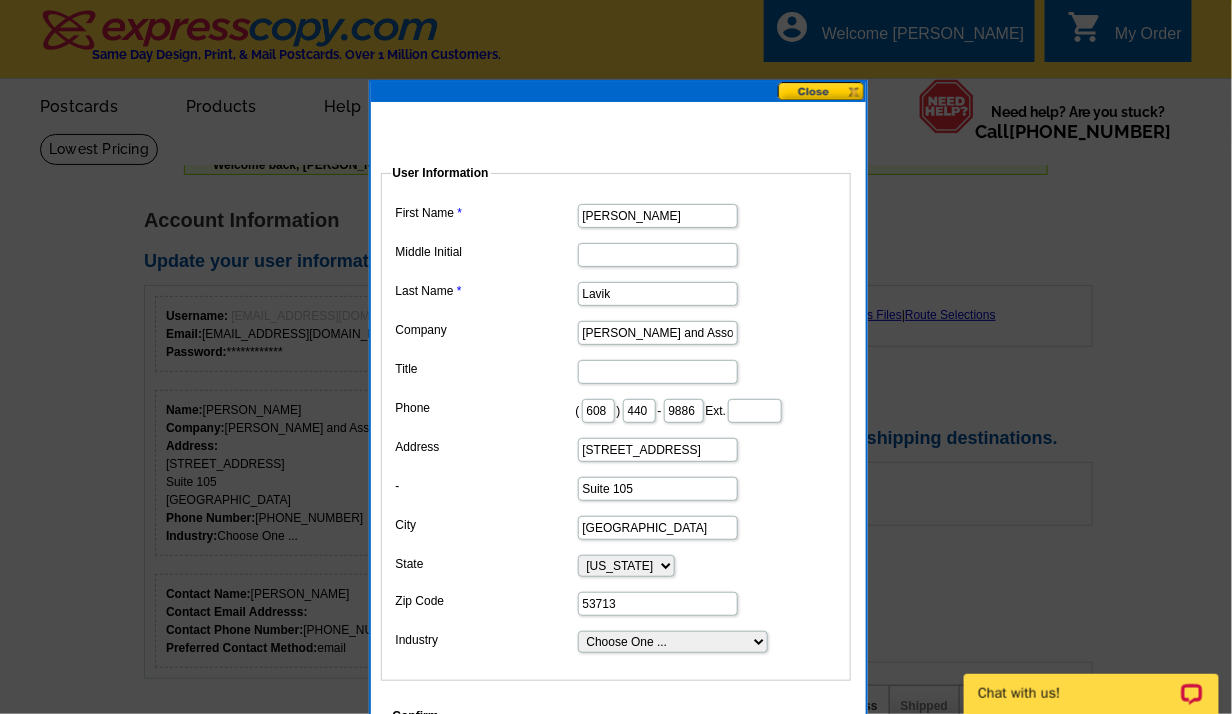 click on "Josh Lavik and Associates LLC" at bounding box center (658, 333) 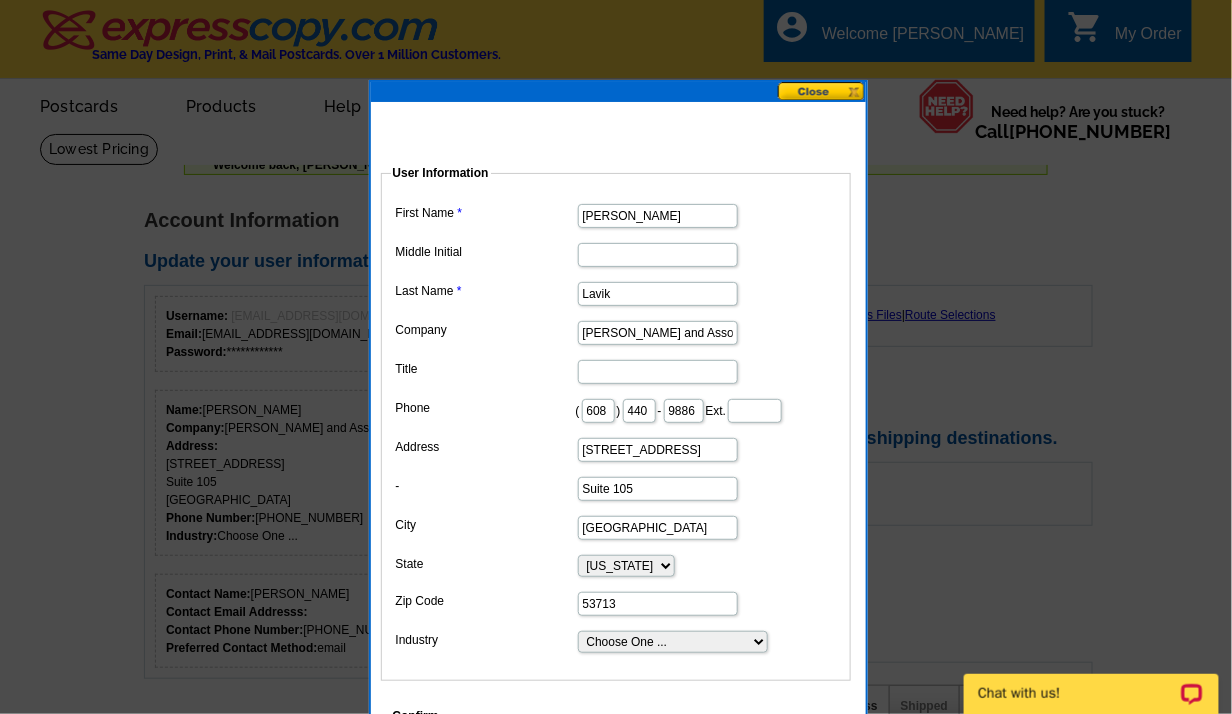 click on "Josh Lavik and Associates LLC" at bounding box center (658, 333) 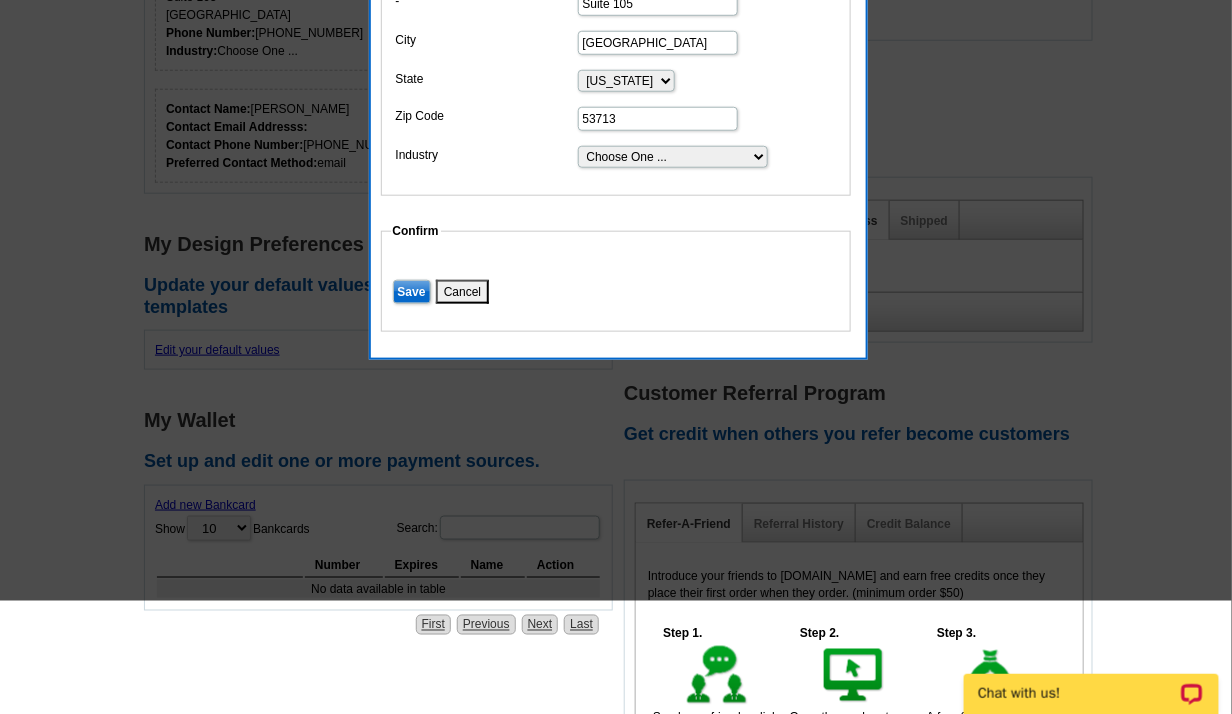 scroll, scrollTop: 500, scrollLeft: 0, axis: vertical 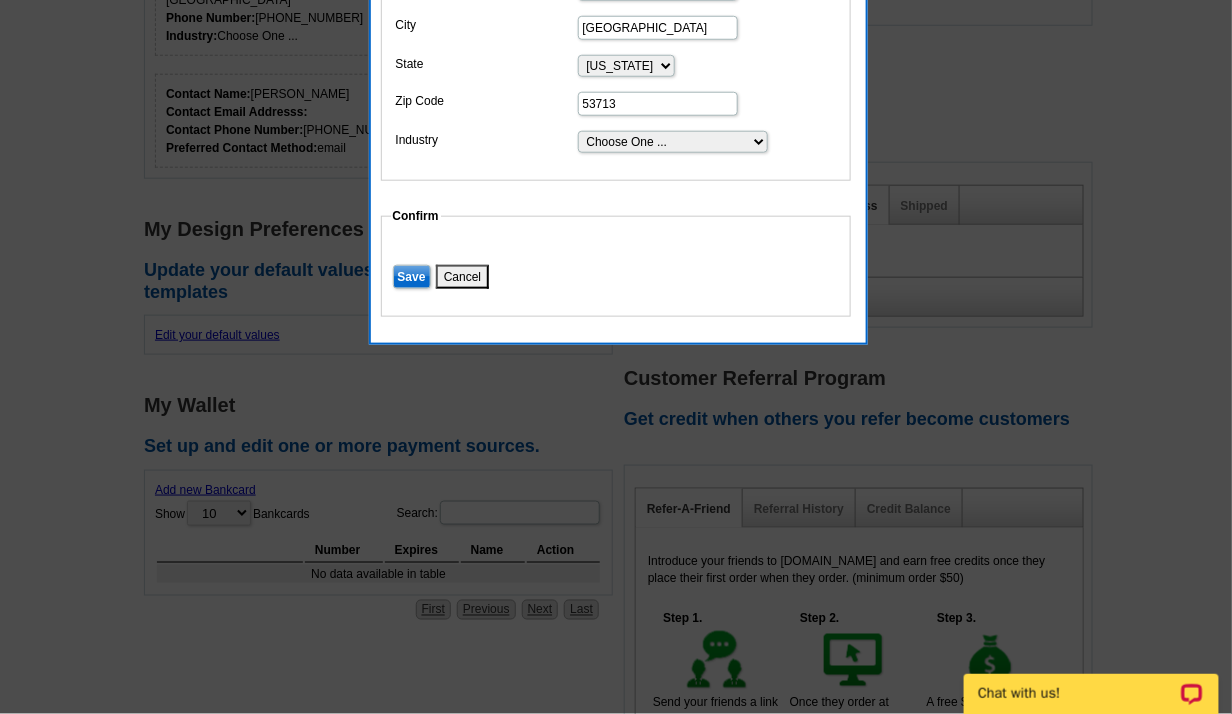 type on "The Lavik Home Team" 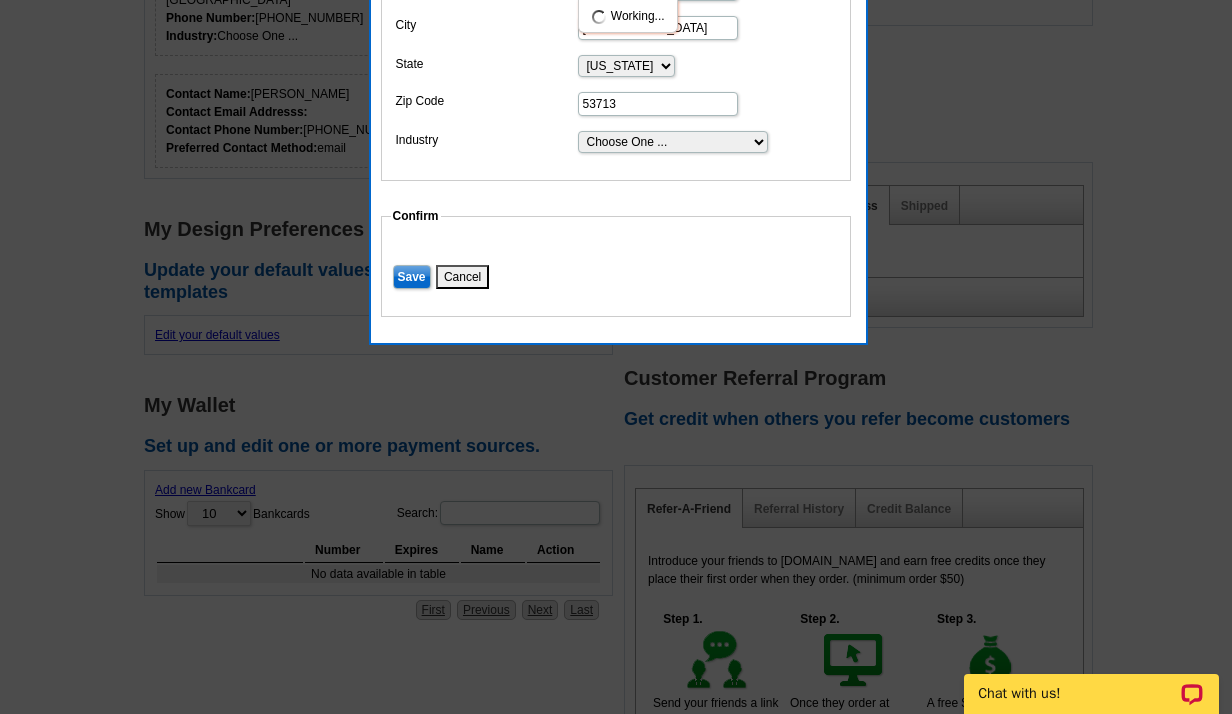 scroll, scrollTop: 0, scrollLeft: 0, axis: both 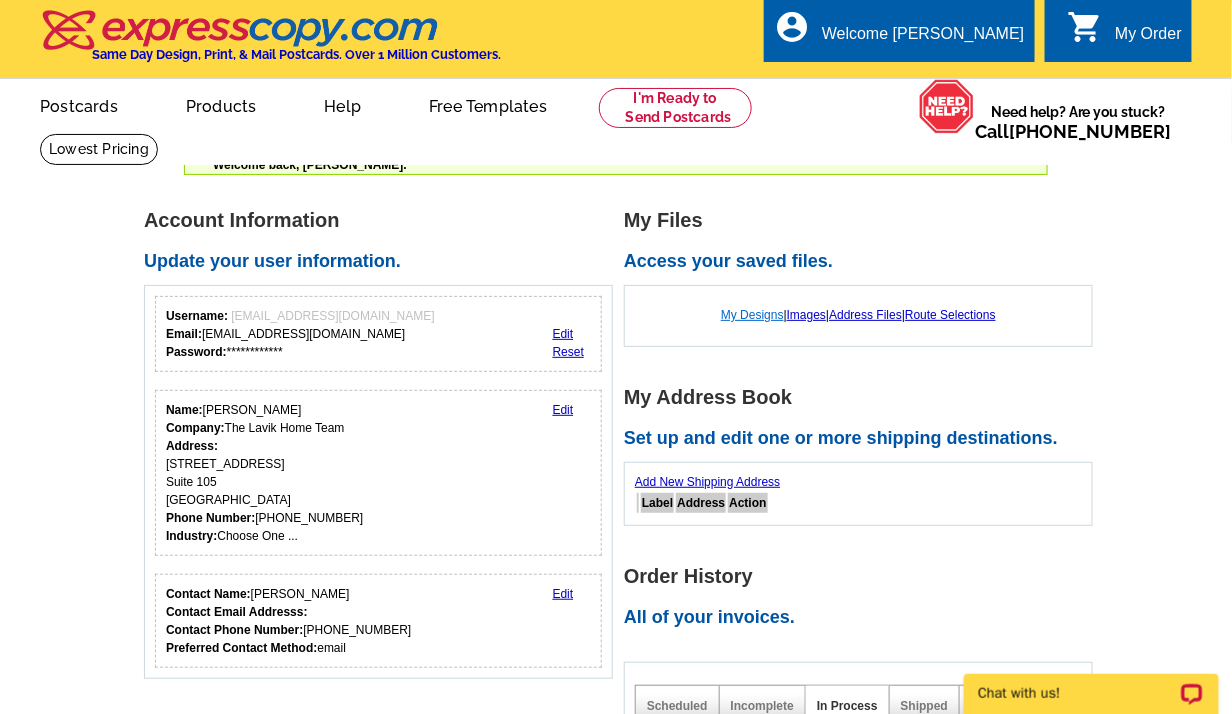 click on "My Designs" at bounding box center [752, 315] 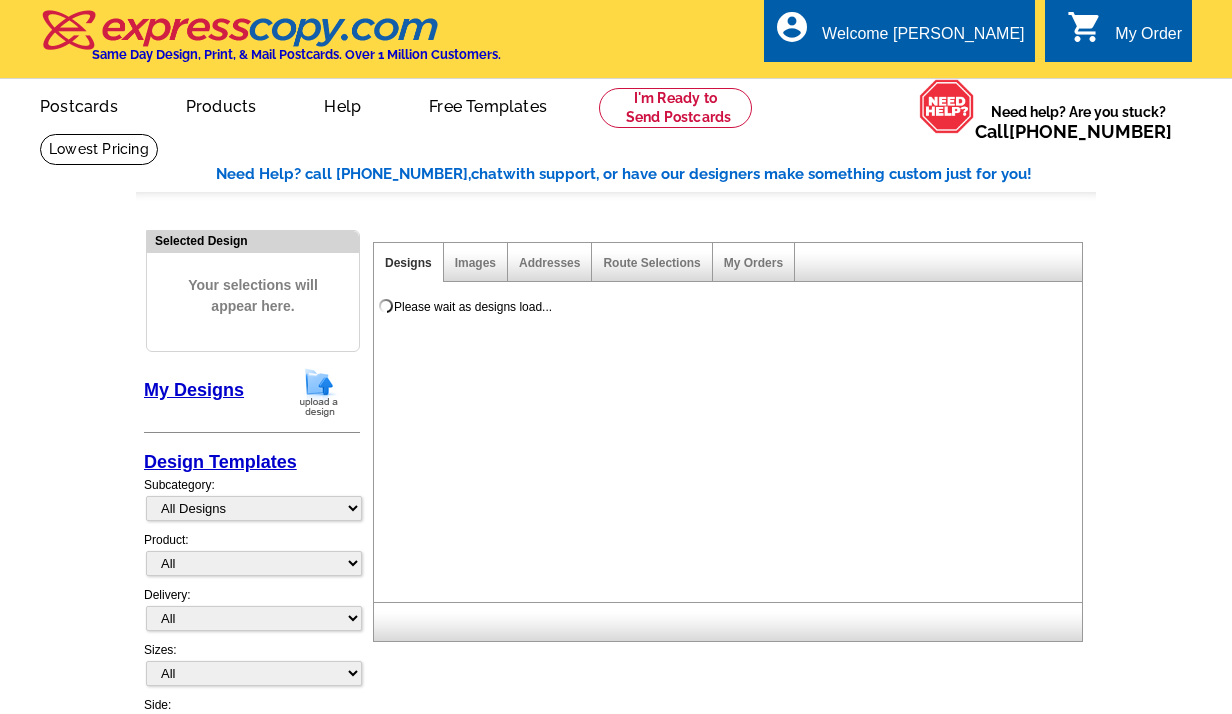 scroll, scrollTop: 0, scrollLeft: 0, axis: both 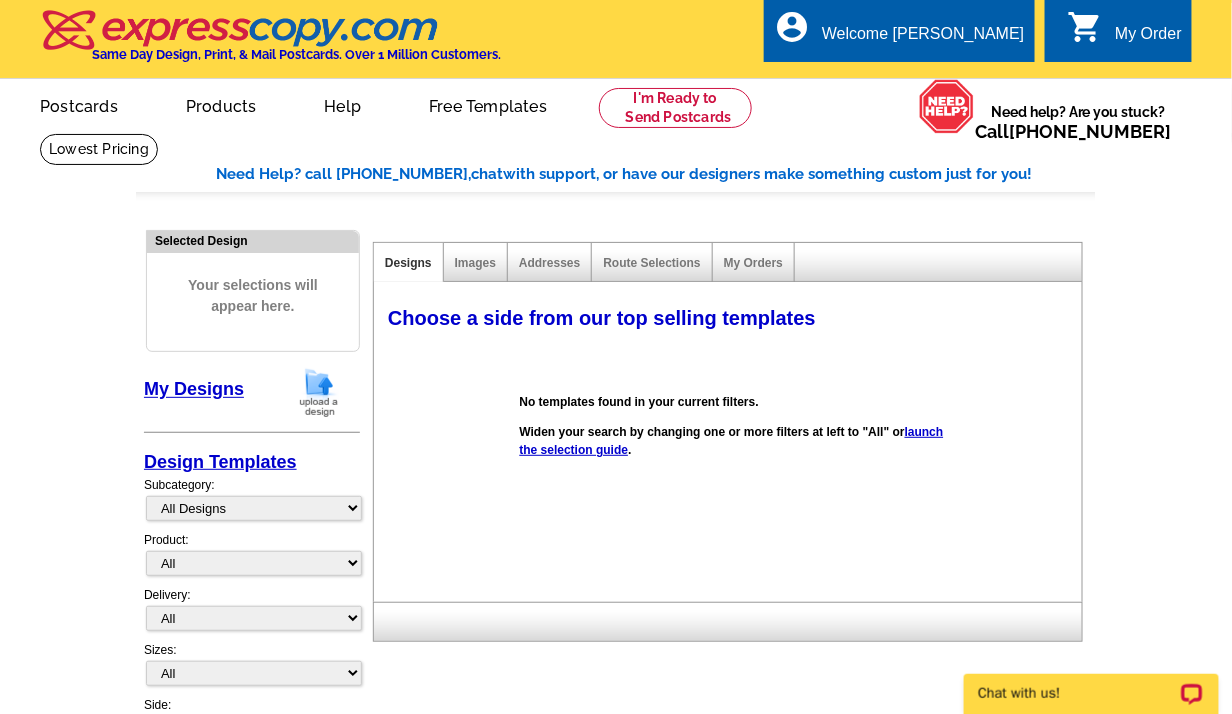 click at bounding box center (319, 392) 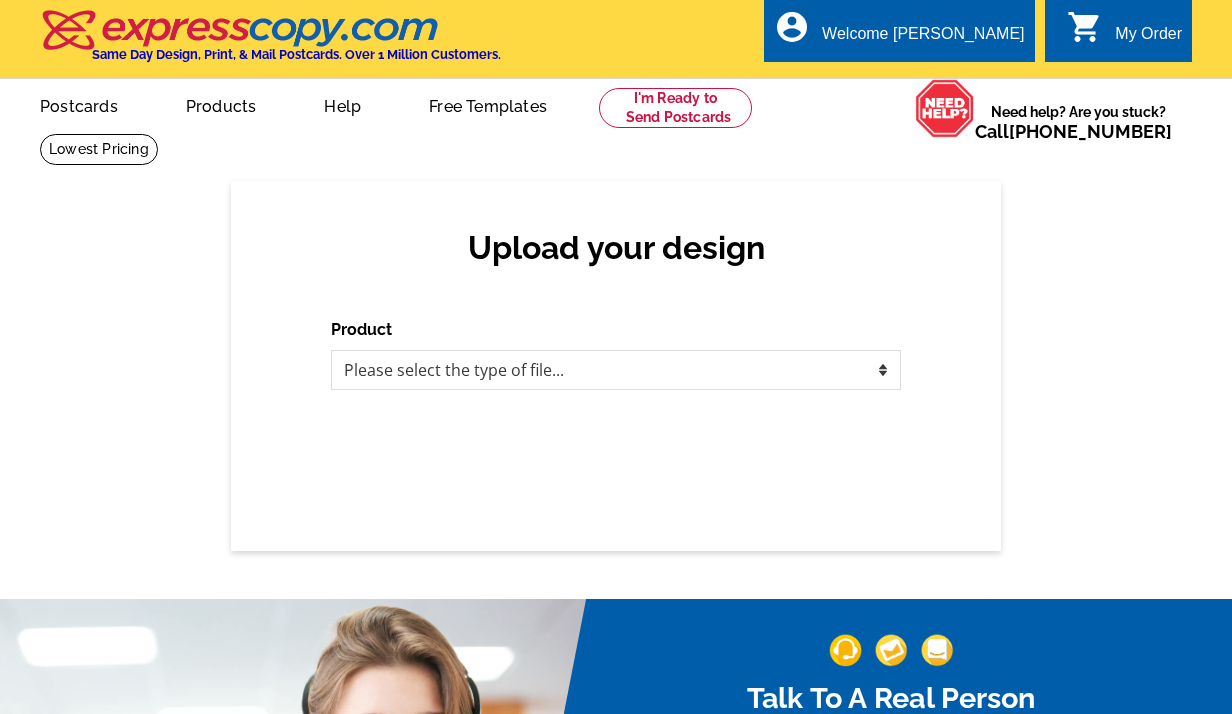 scroll, scrollTop: 0, scrollLeft: 0, axis: both 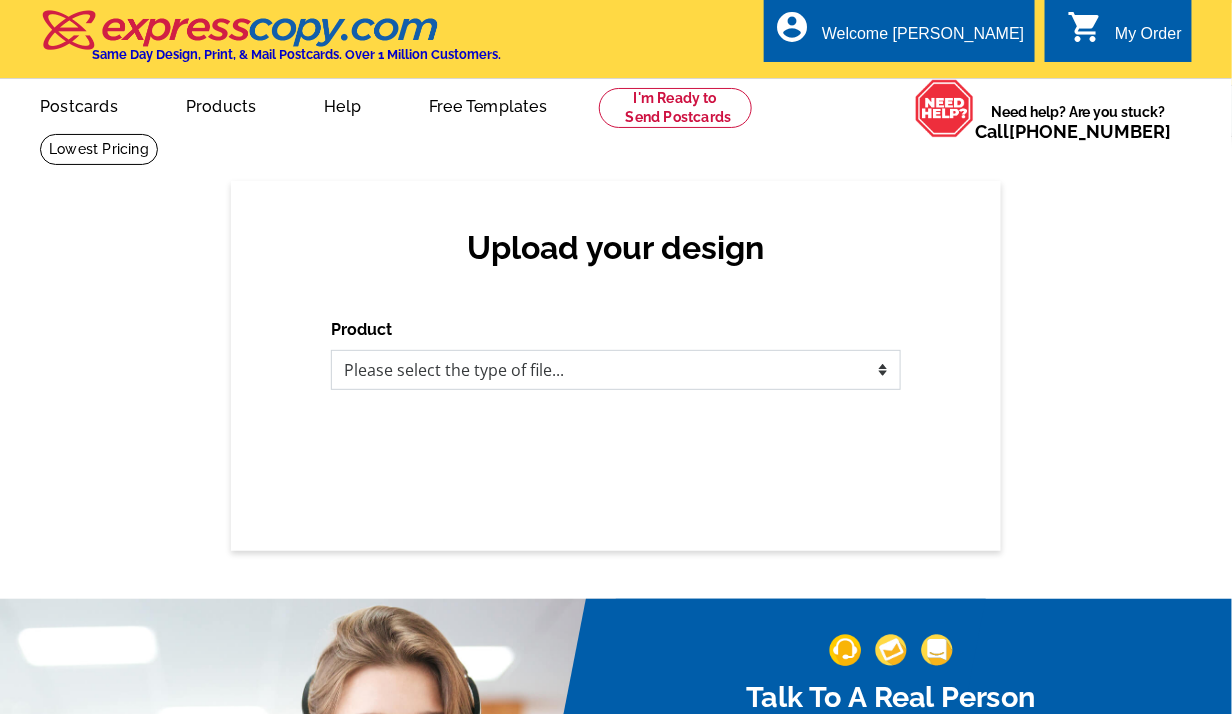click on "Please select the type of file...
Postcards
Business Cards
Letters and flyers
Greeting Cards
Door Hangers" at bounding box center [616, 370] 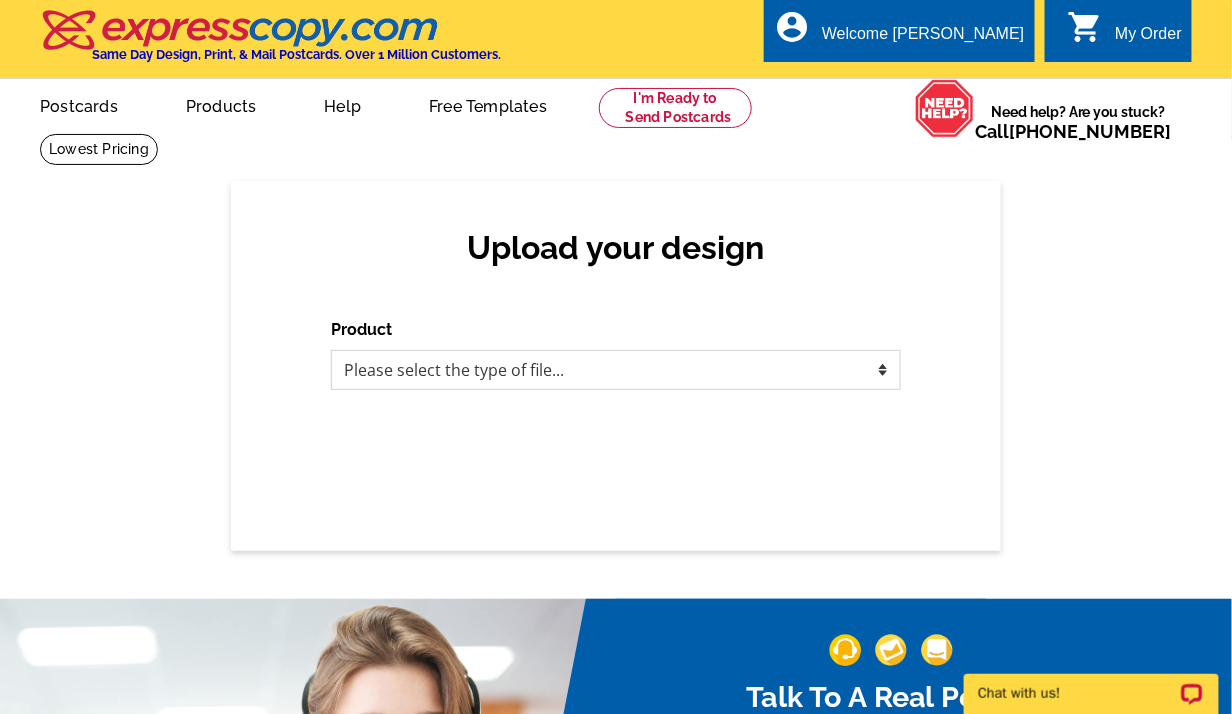 scroll, scrollTop: 0, scrollLeft: 0, axis: both 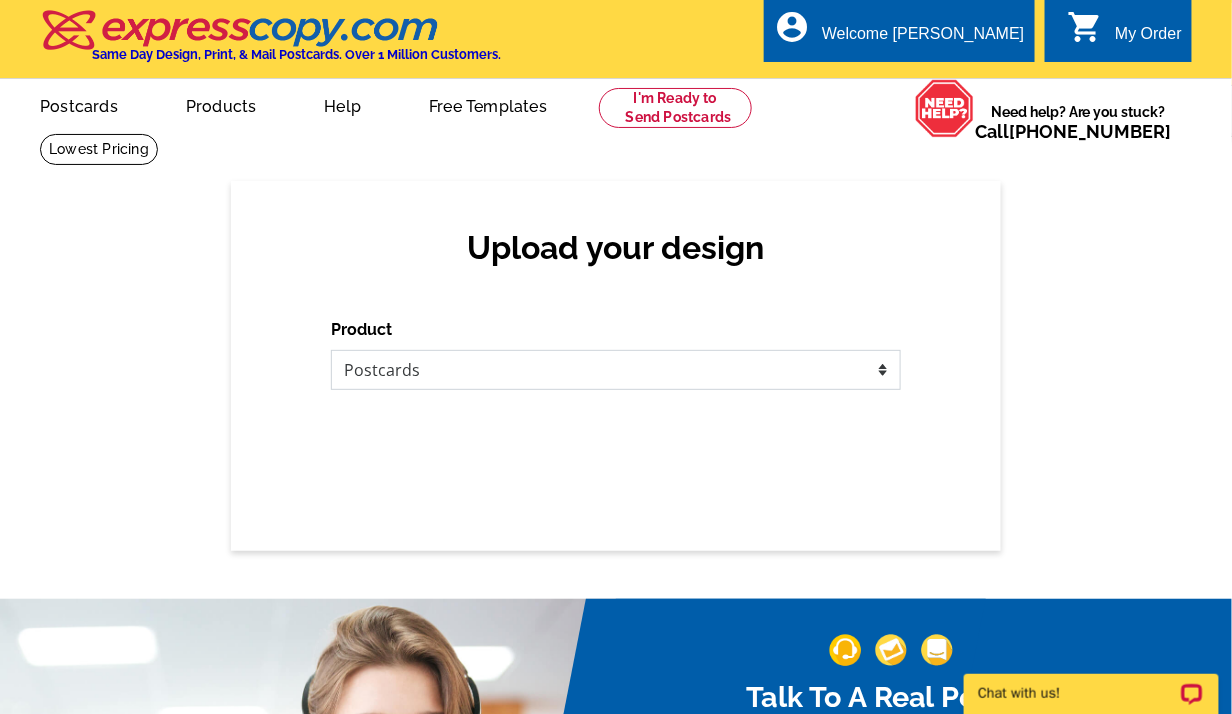 click on "Please select the type of file...
Postcards
Business Cards
Letters and flyers
Greeting Cards
Door Hangers" at bounding box center (616, 370) 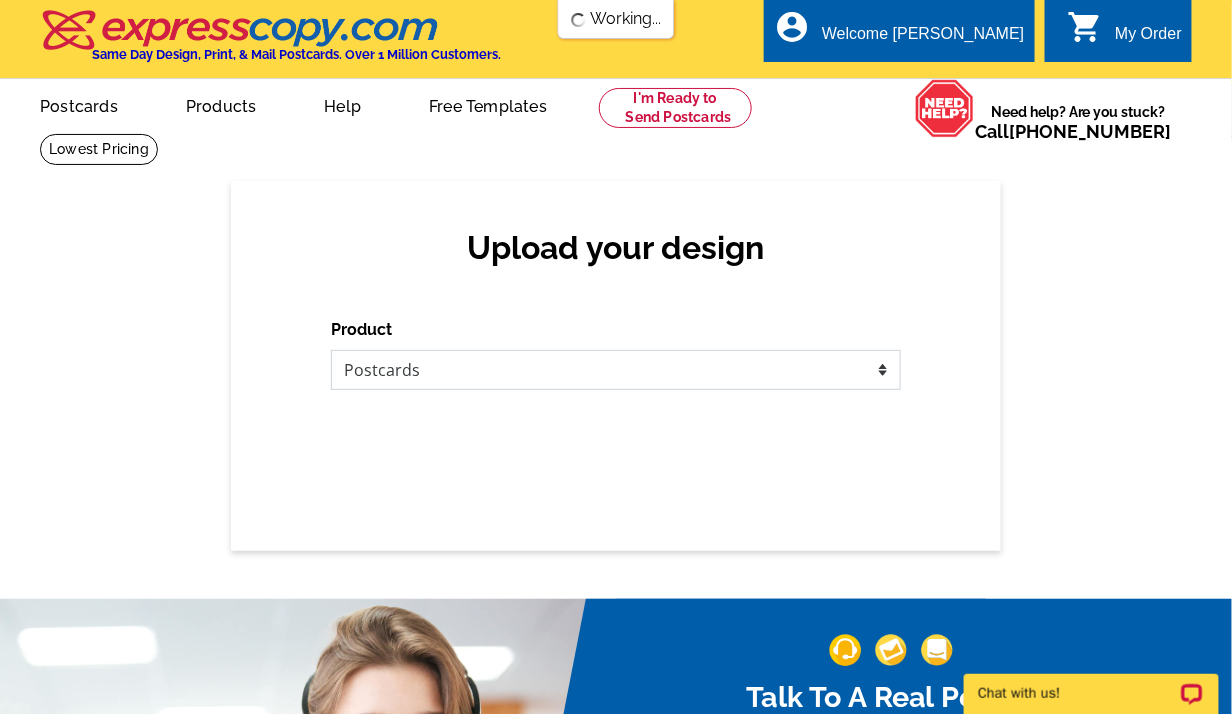 scroll, scrollTop: 0, scrollLeft: 0, axis: both 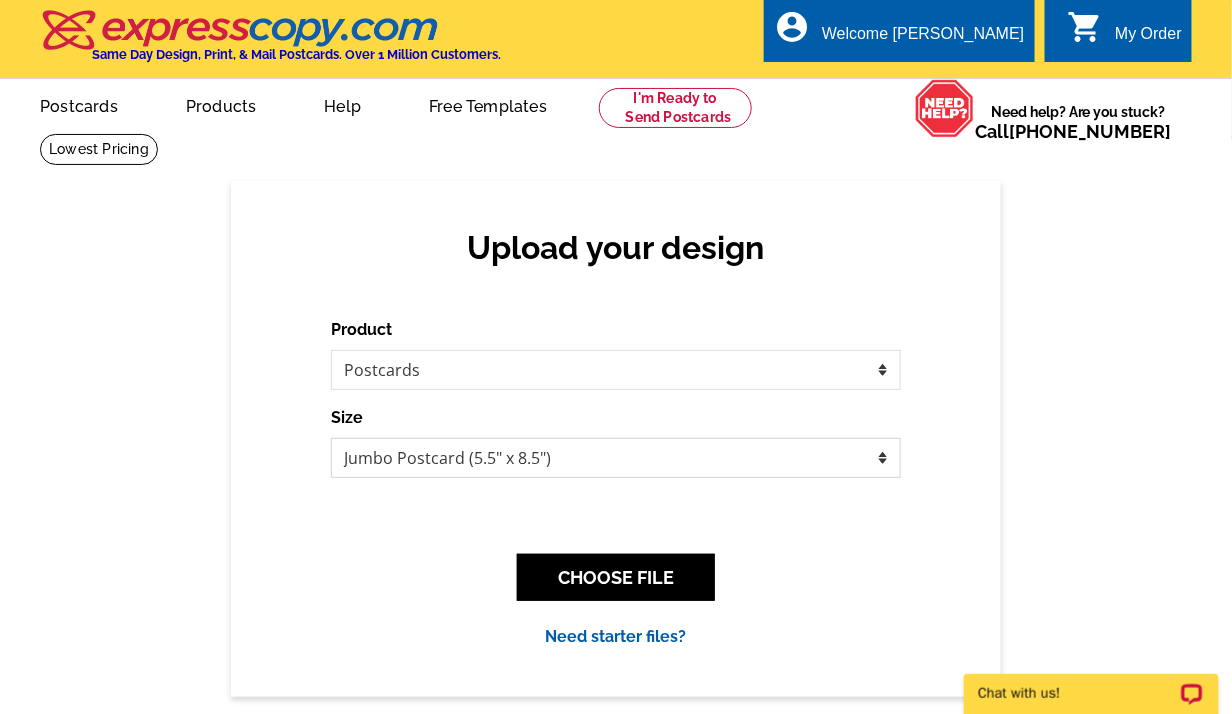 click on "Jumbo Postcard (5.5" x 8.5") Regular Postcard (4.25" x 5.6") Panoramic Postcard (5.75" x 11.25") Giant Postcard (8.5" x 11") EDDM Postcard (6.125" x 8.25")" at bounding box center [616, 458] 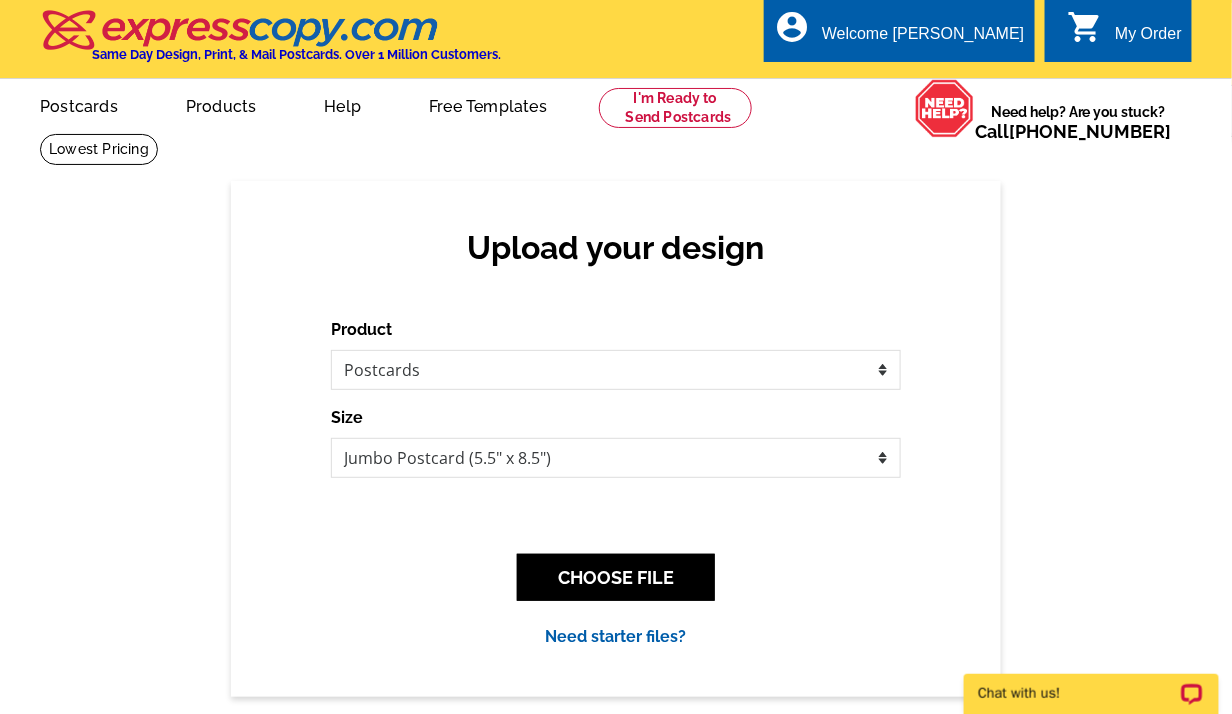 click on "Product
Please select the type of file...
Postcards
Business Cards
Letters and flyers
Greeting Cards
Door Hangers  Size Finish None" at bounding box center (616, 398) 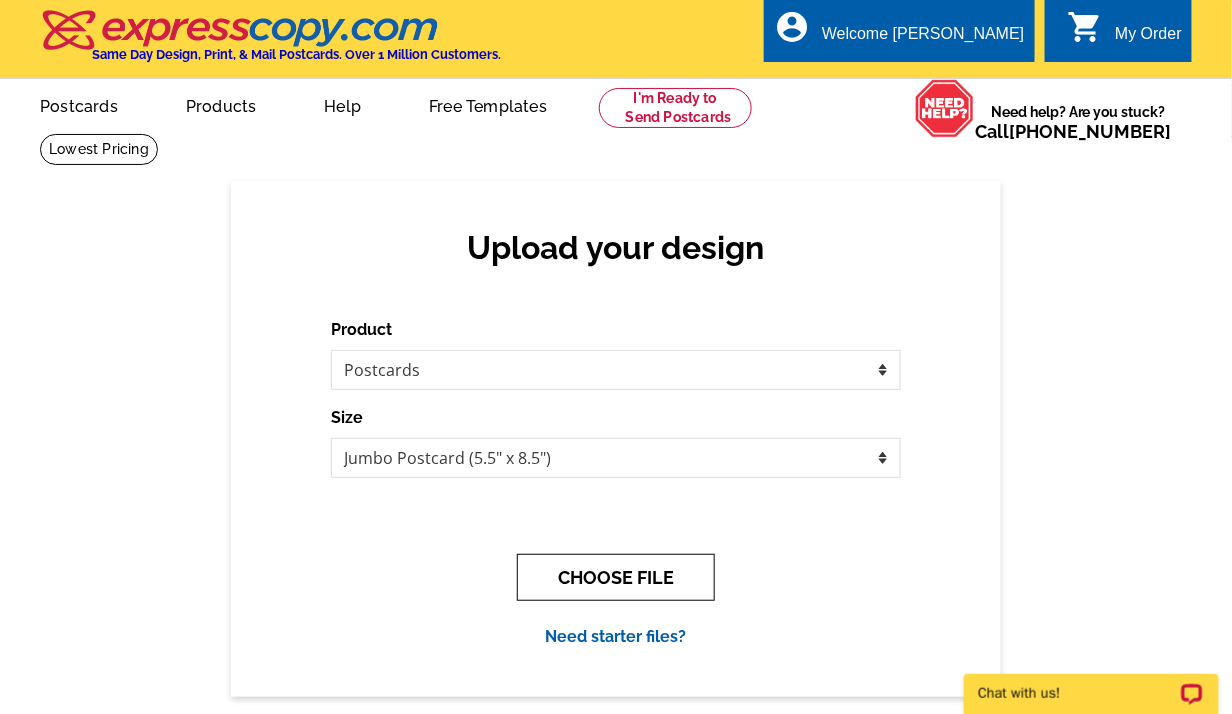 click on "CHOOSE FILE" at bounding box center [616, 577] 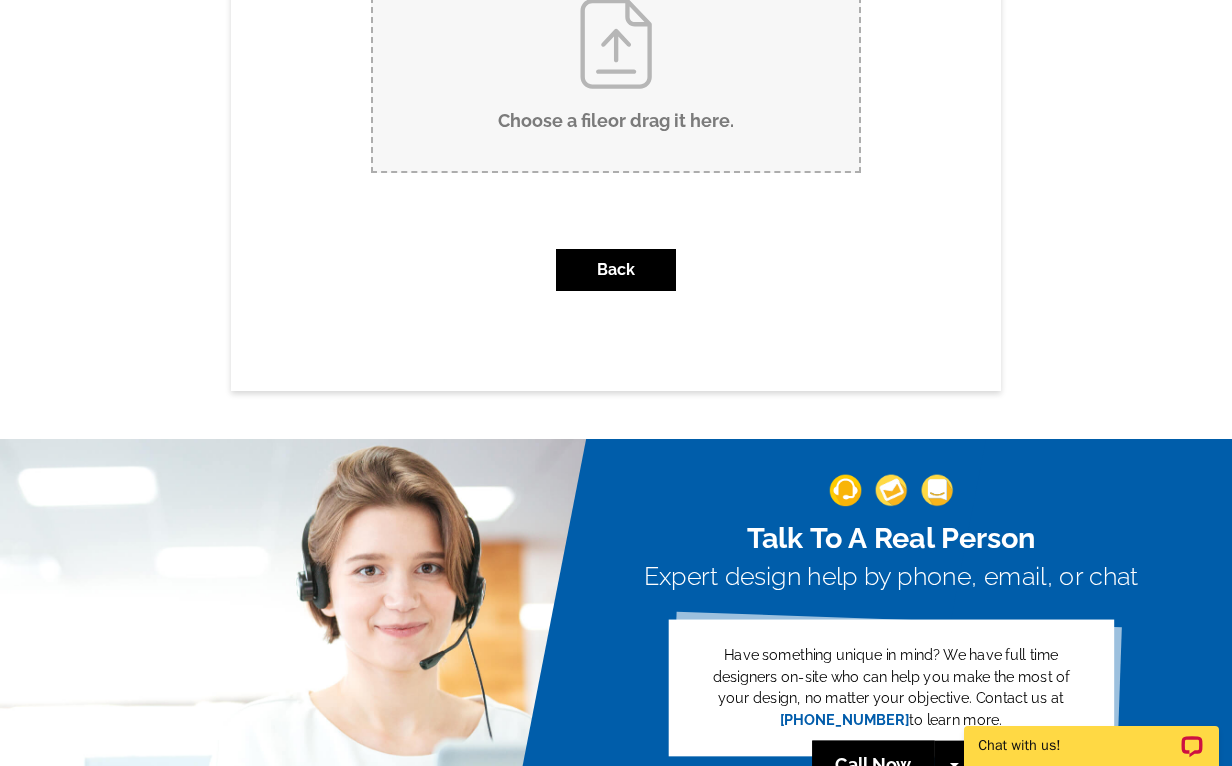 scroll, scrollTop: 100, scrollLeft: 0, axis: vertical 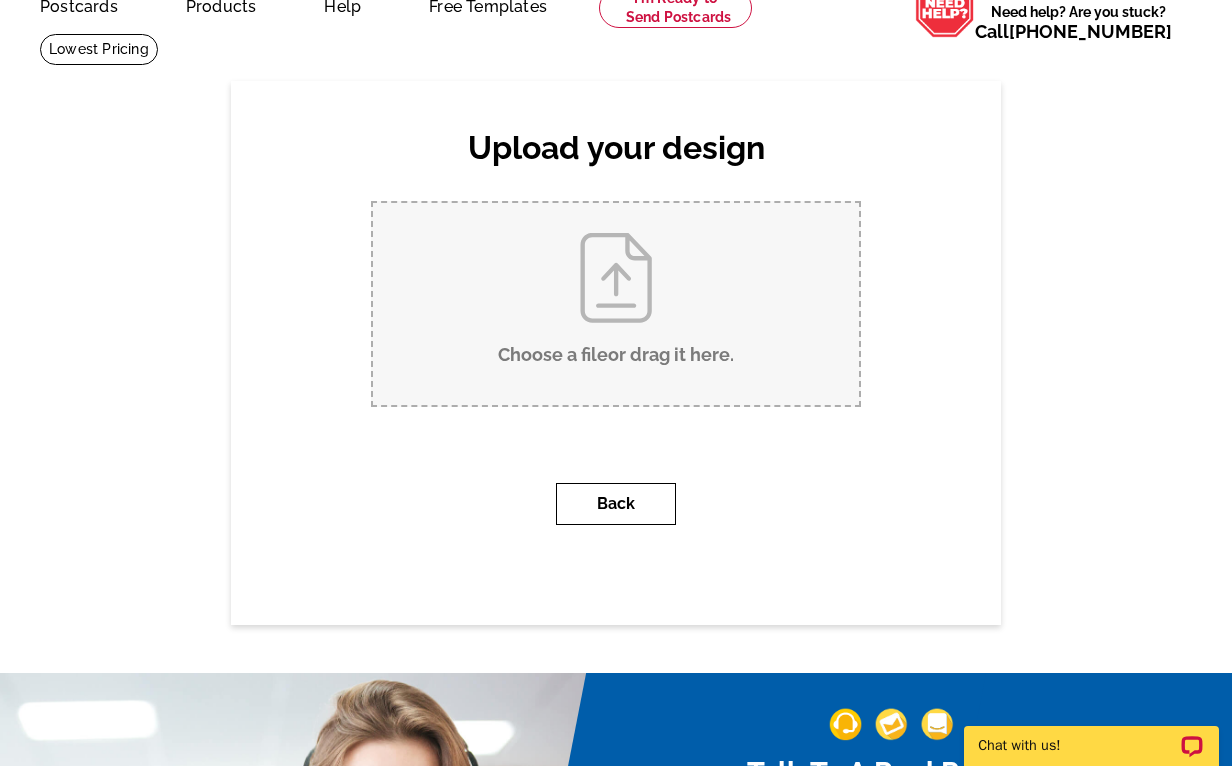 click on "Back" at bounding box center [616, 504] 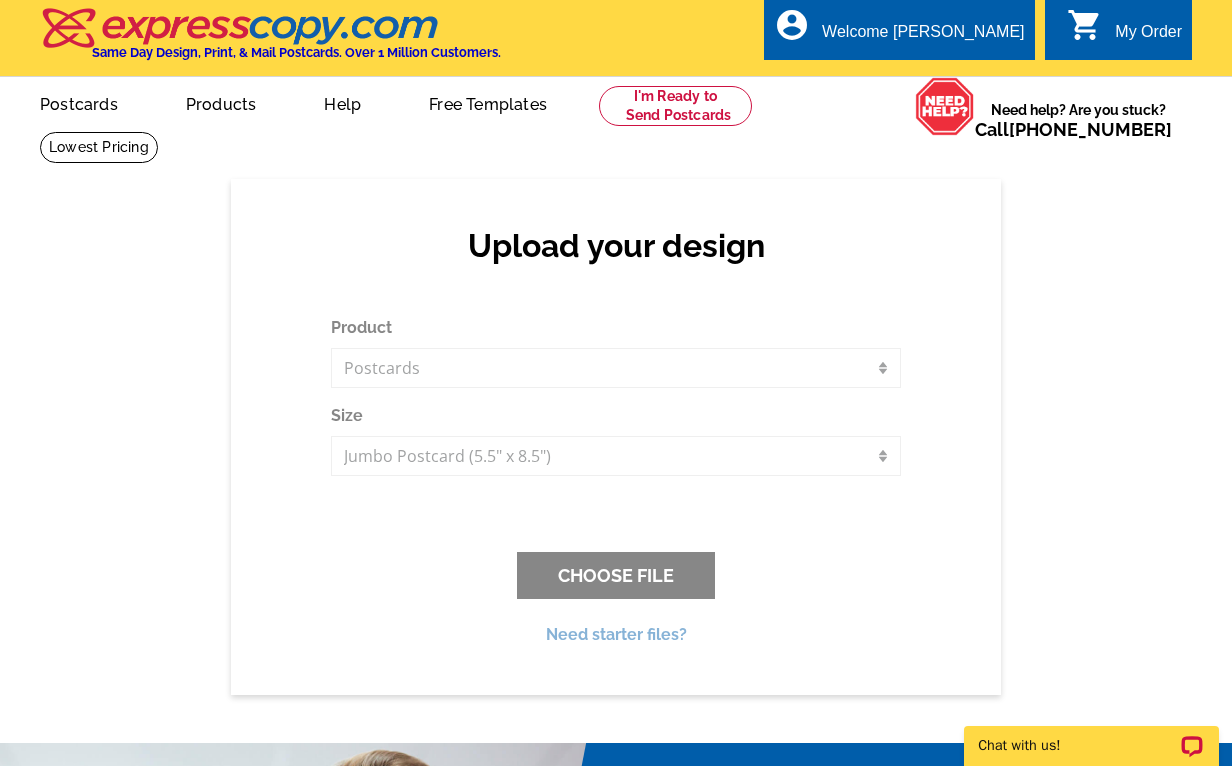 scroll, scrollTop: 0, scrollLeft: 0, axis: both 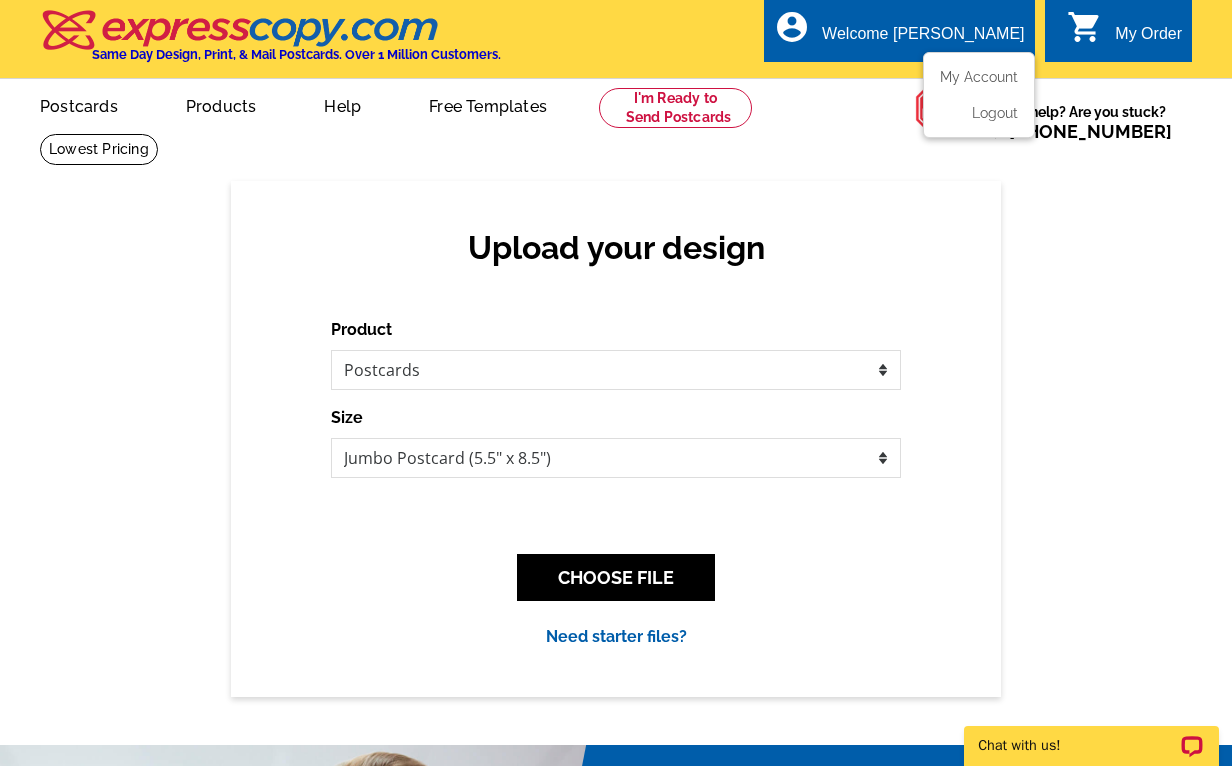 click on "Welcome [PERSON_NAME]" at bounding box center (923, 39) 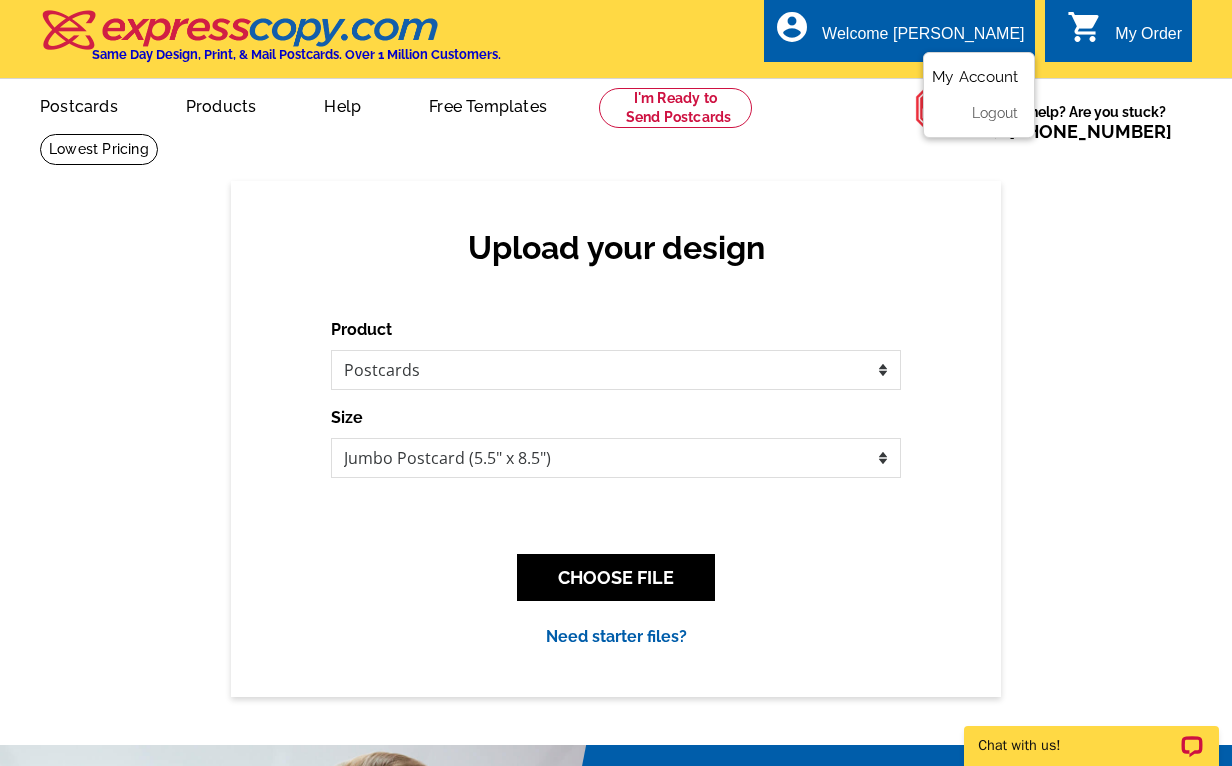 click on "My Account" at bounding box center (975, 77) 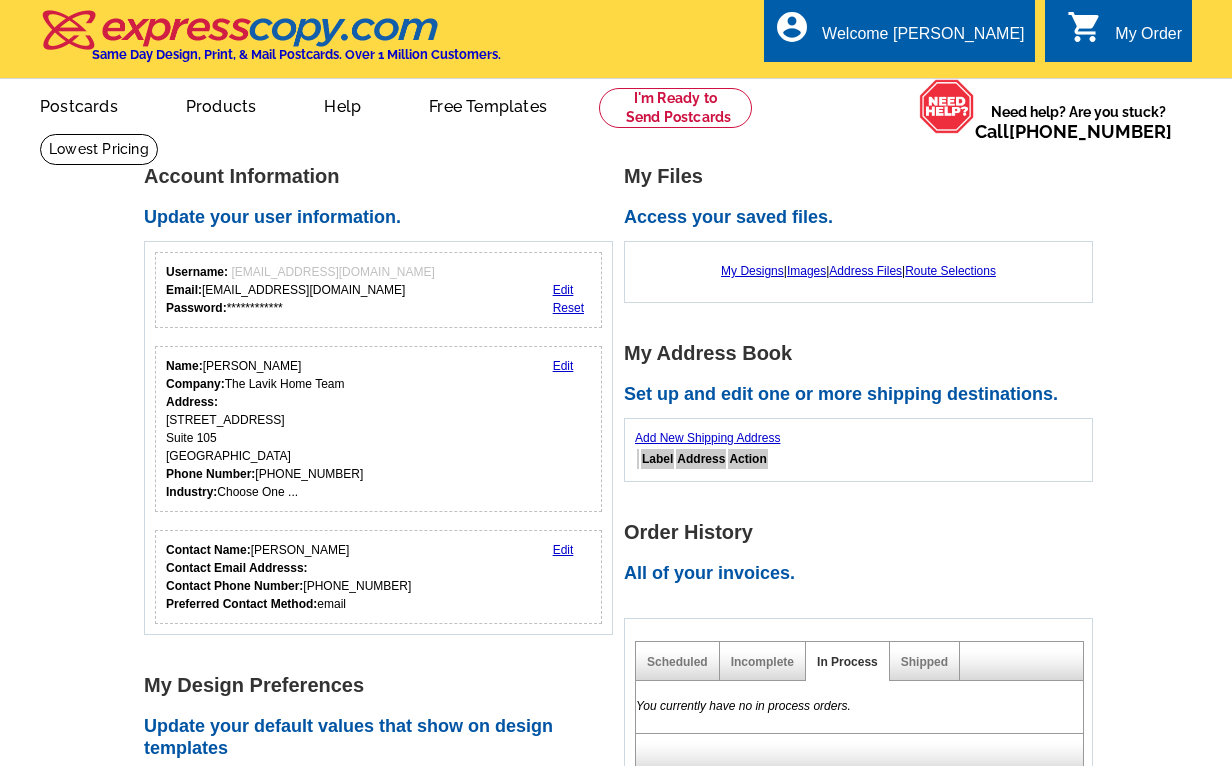 scroll, scrollTop: 0, scrollLeft: 0, axis: both 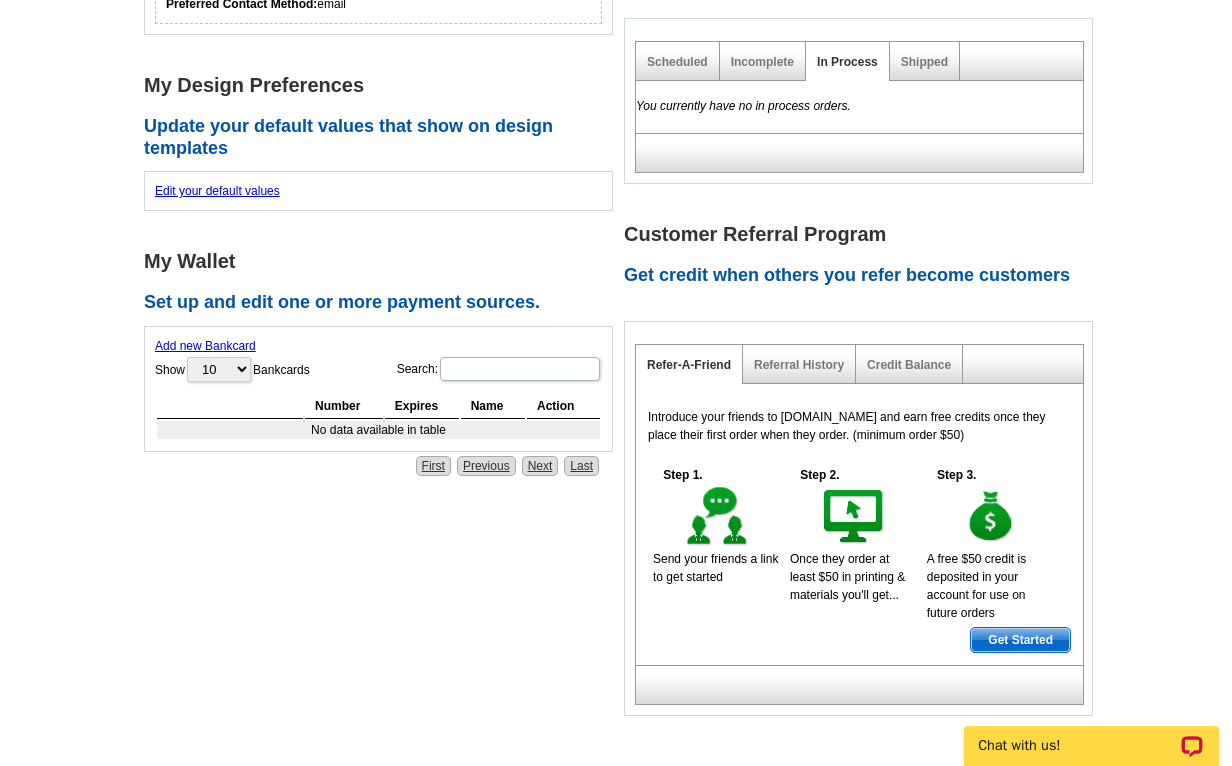 click on "Add new Bankcard" at bounding box center [205, 346] 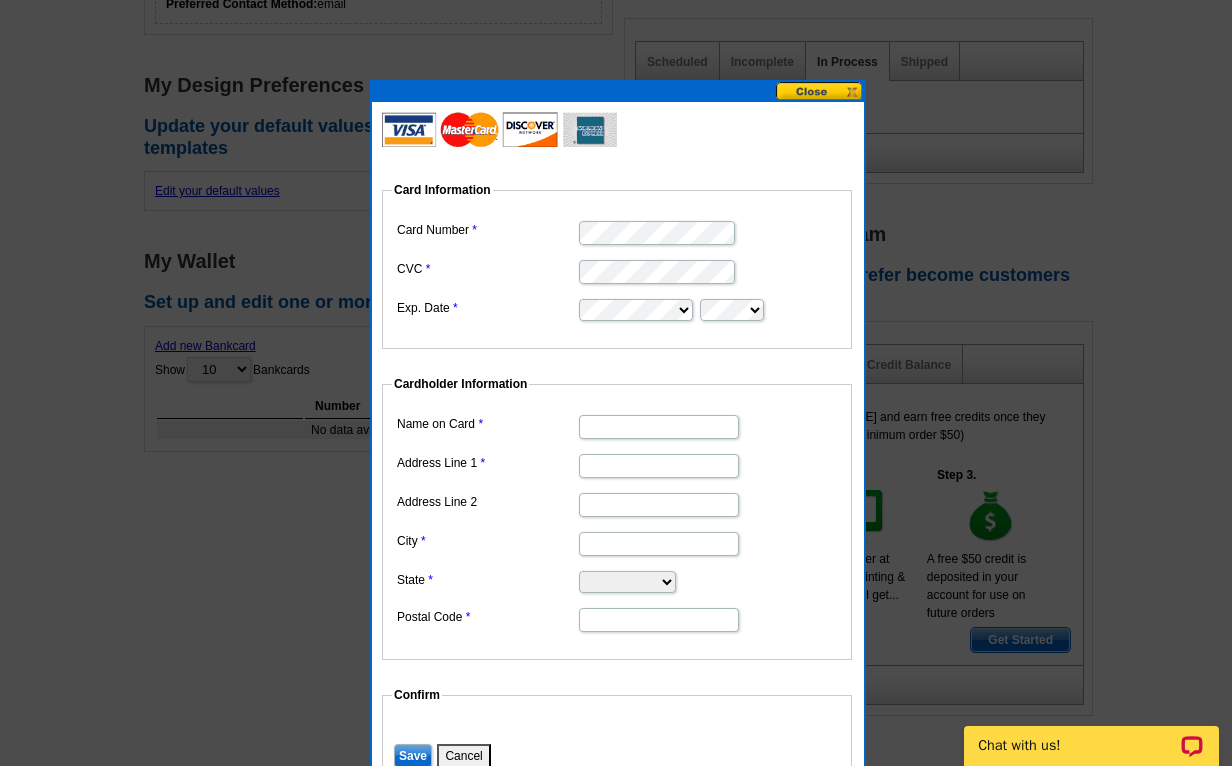 click at bounding box center (617, 231) 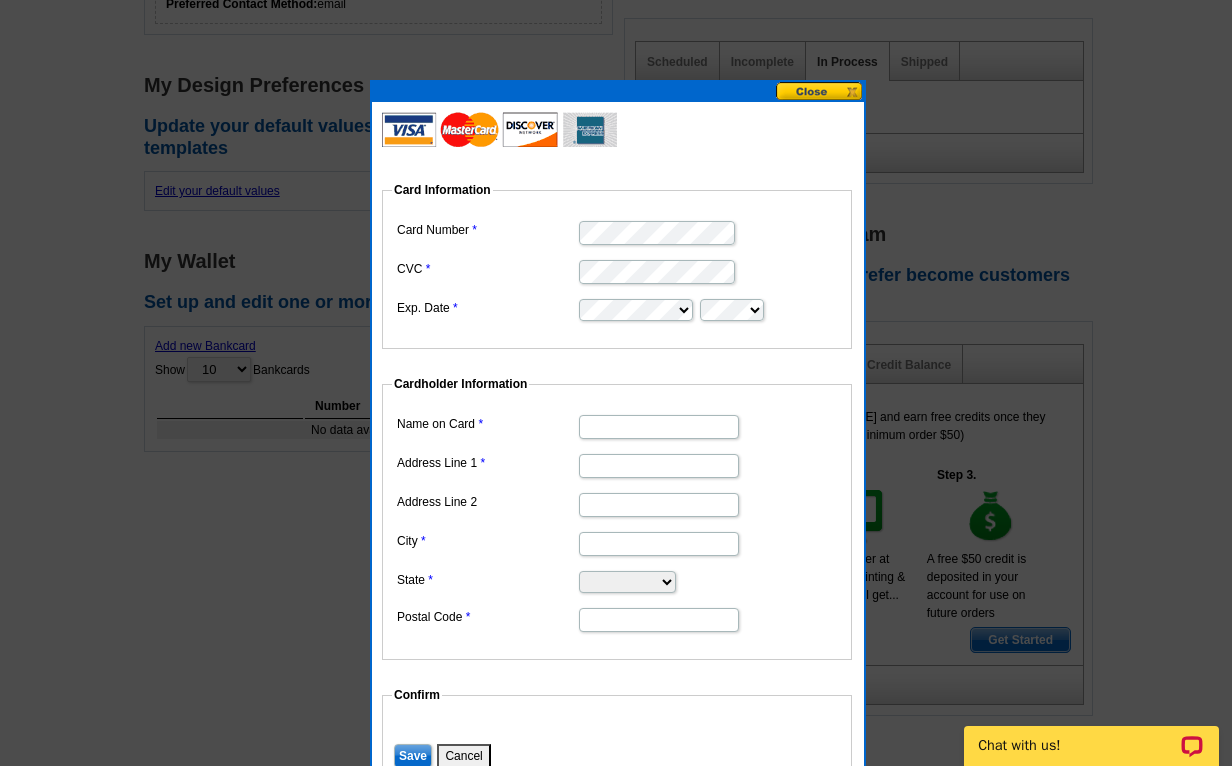 type on "Joshua Lavik" 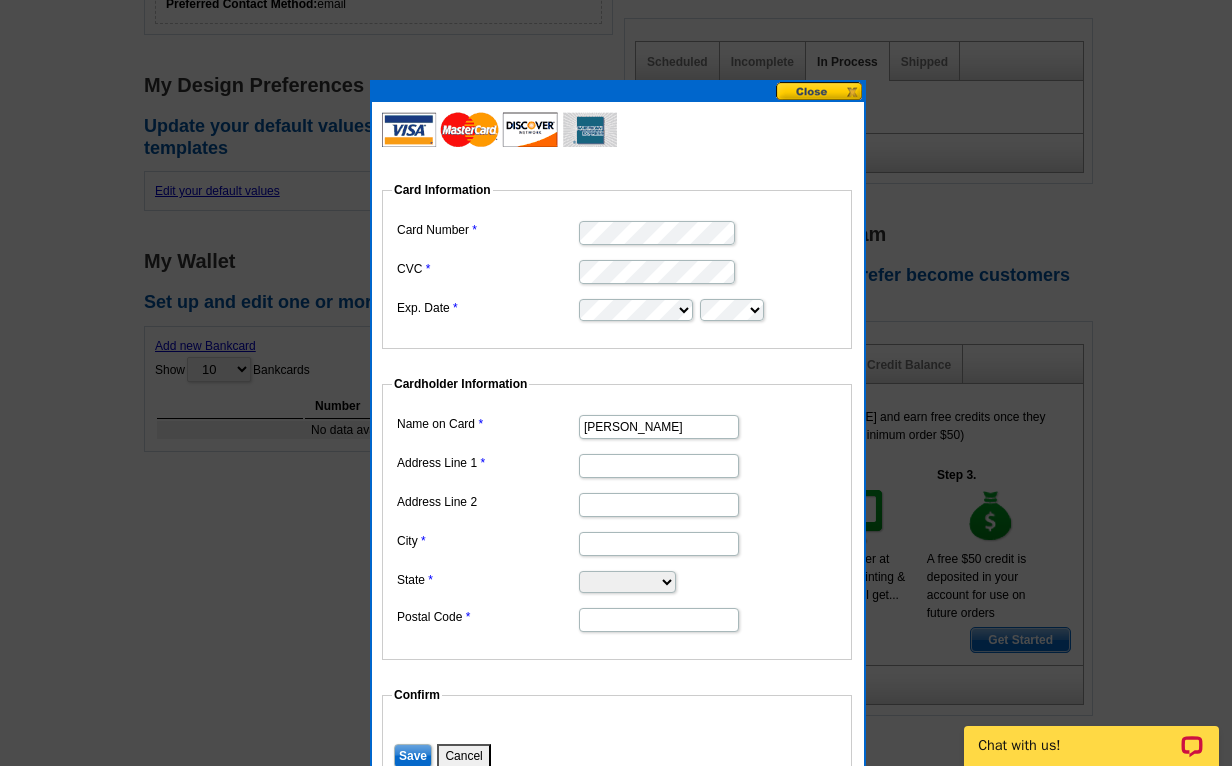 scroll, scrollTop: 0, scrollLeft: 0, axis: both 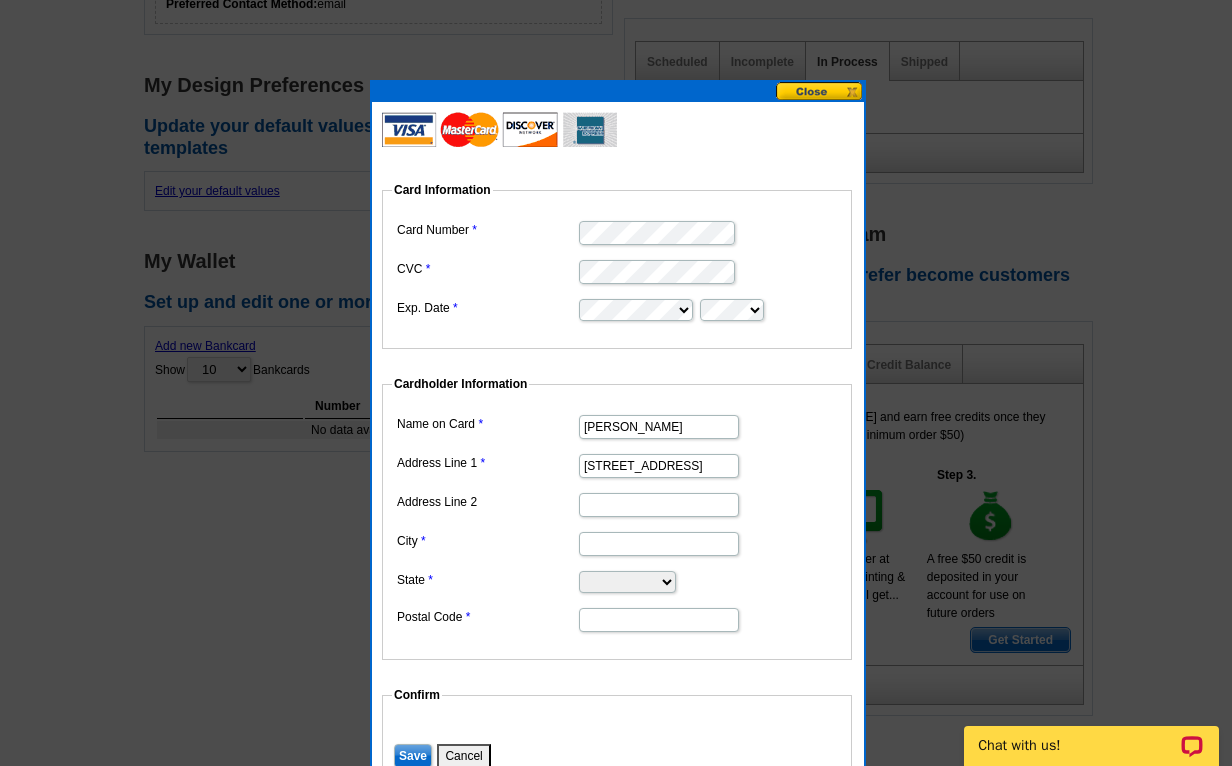 type on "Suite 105" 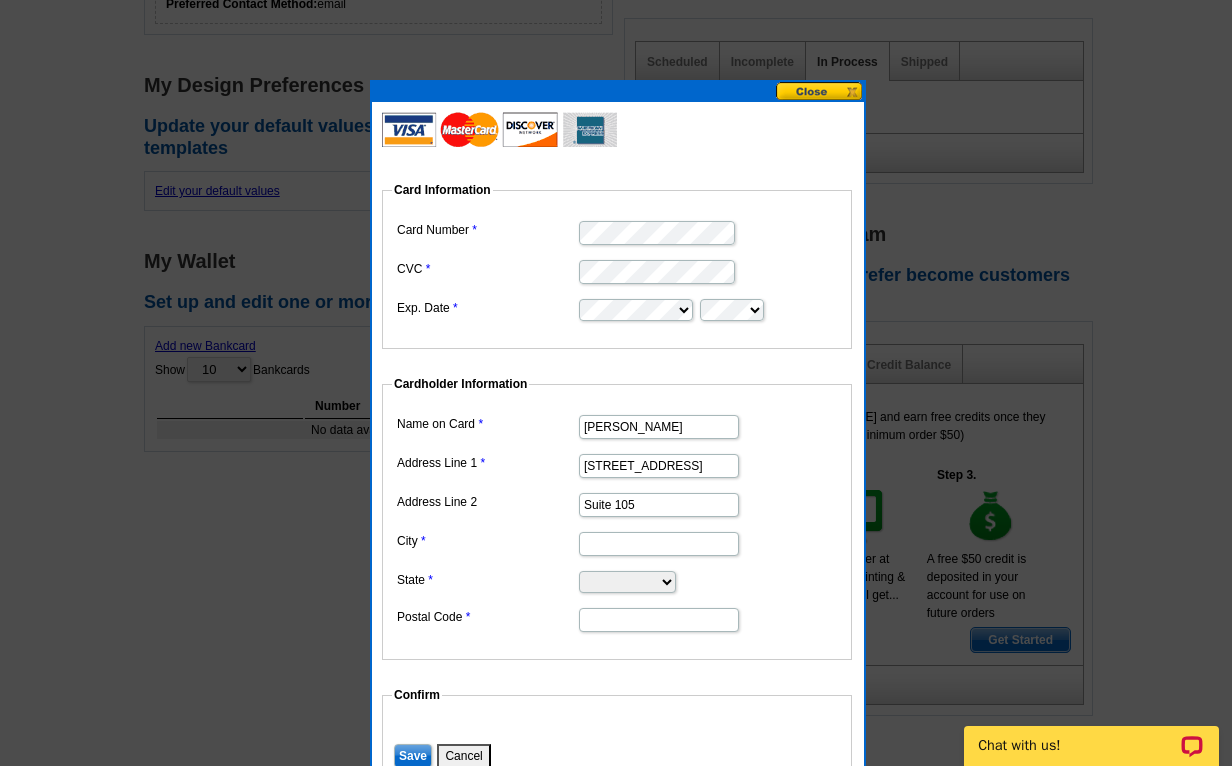 type on "Madison" 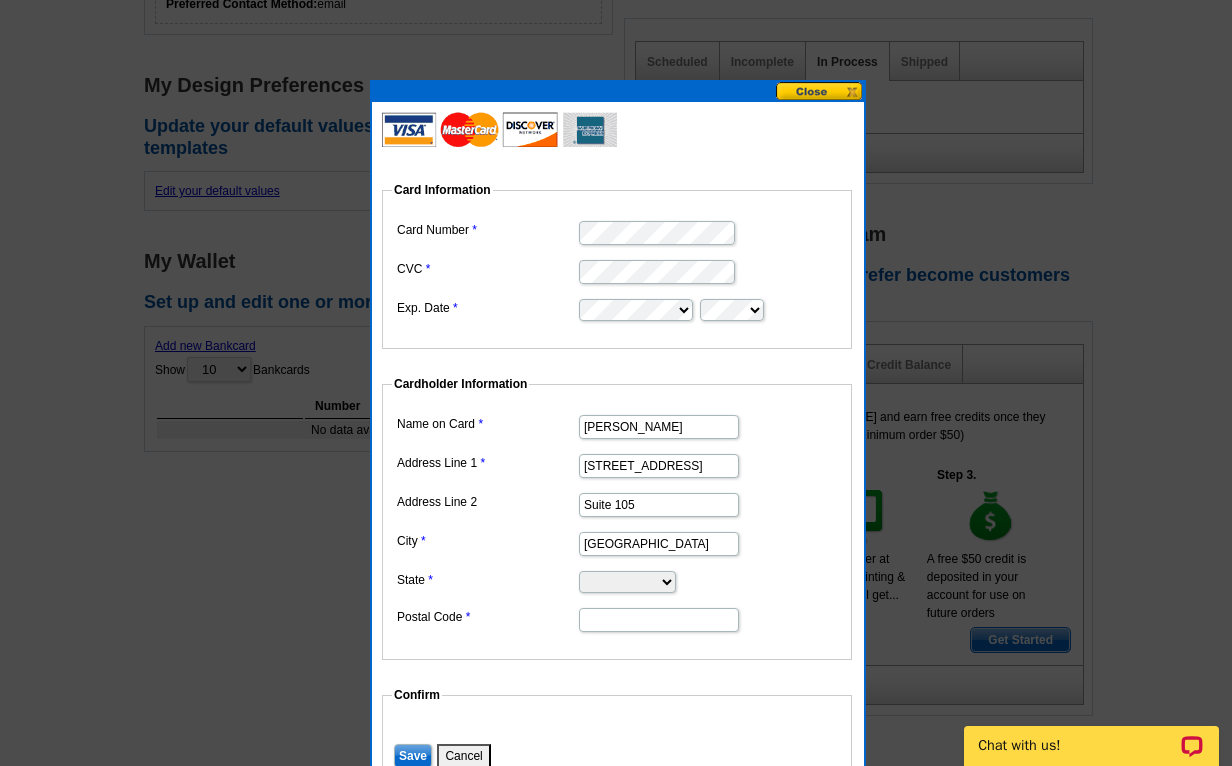 select on "WI" 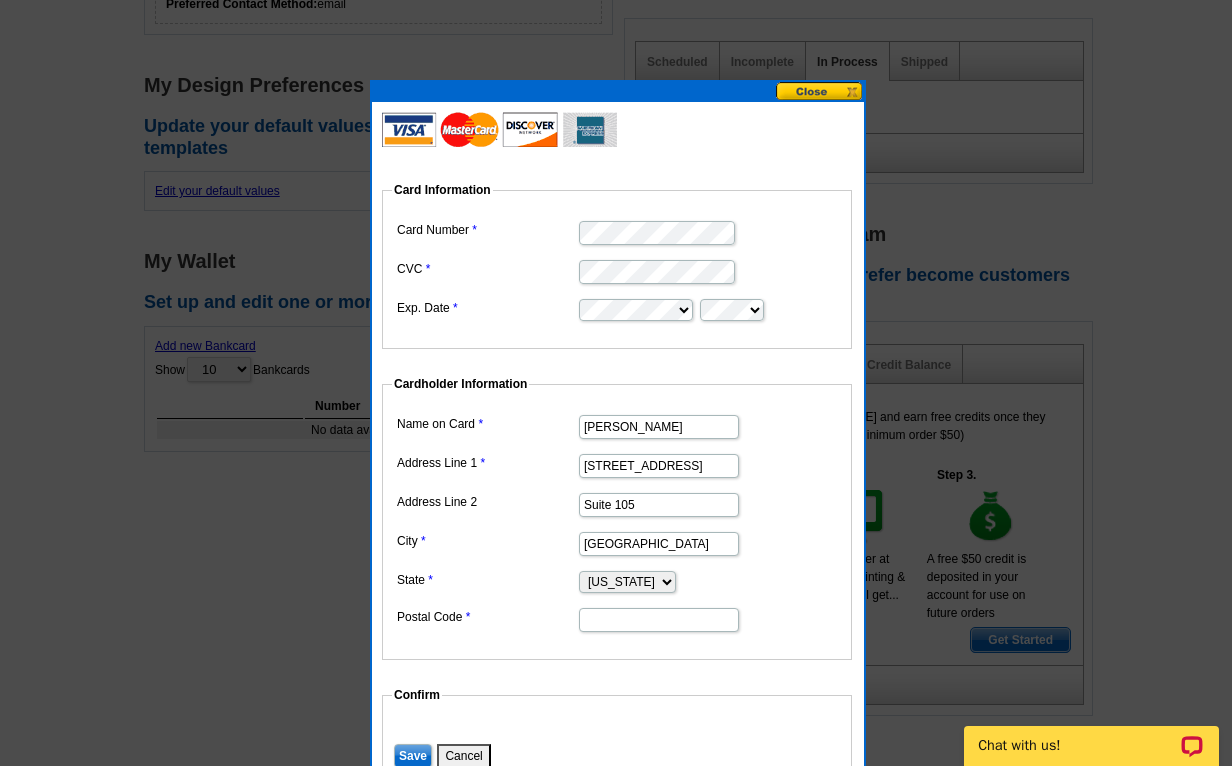 type on "53713" 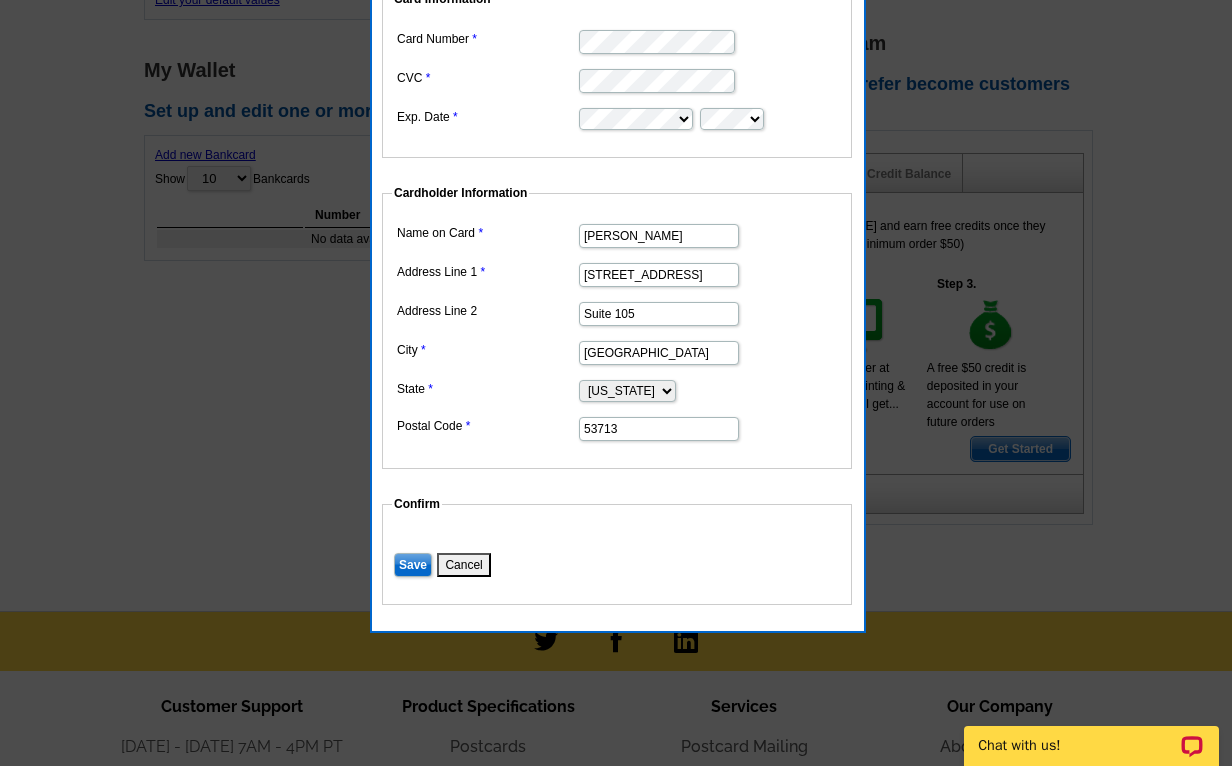 scroll, scrollTop: 800, scrollLeft: 0, axis: vertical 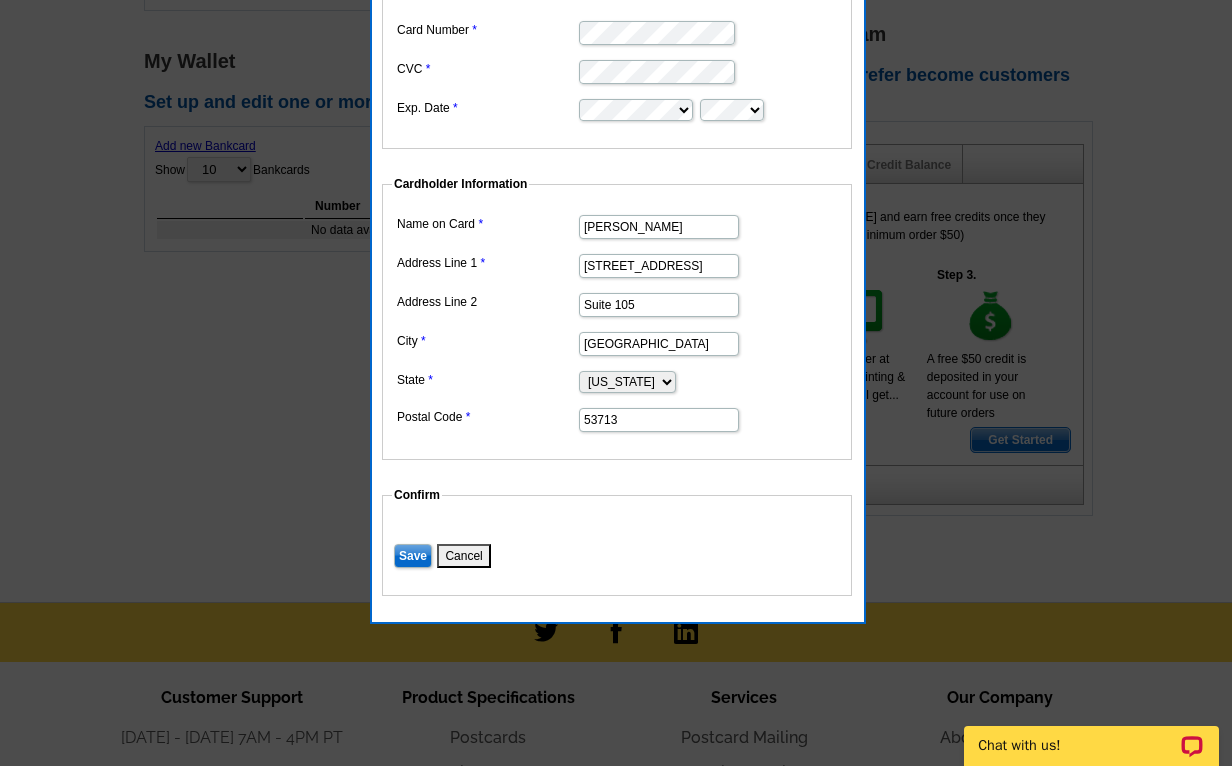 click on "Save" at bounding box center (413, 556) 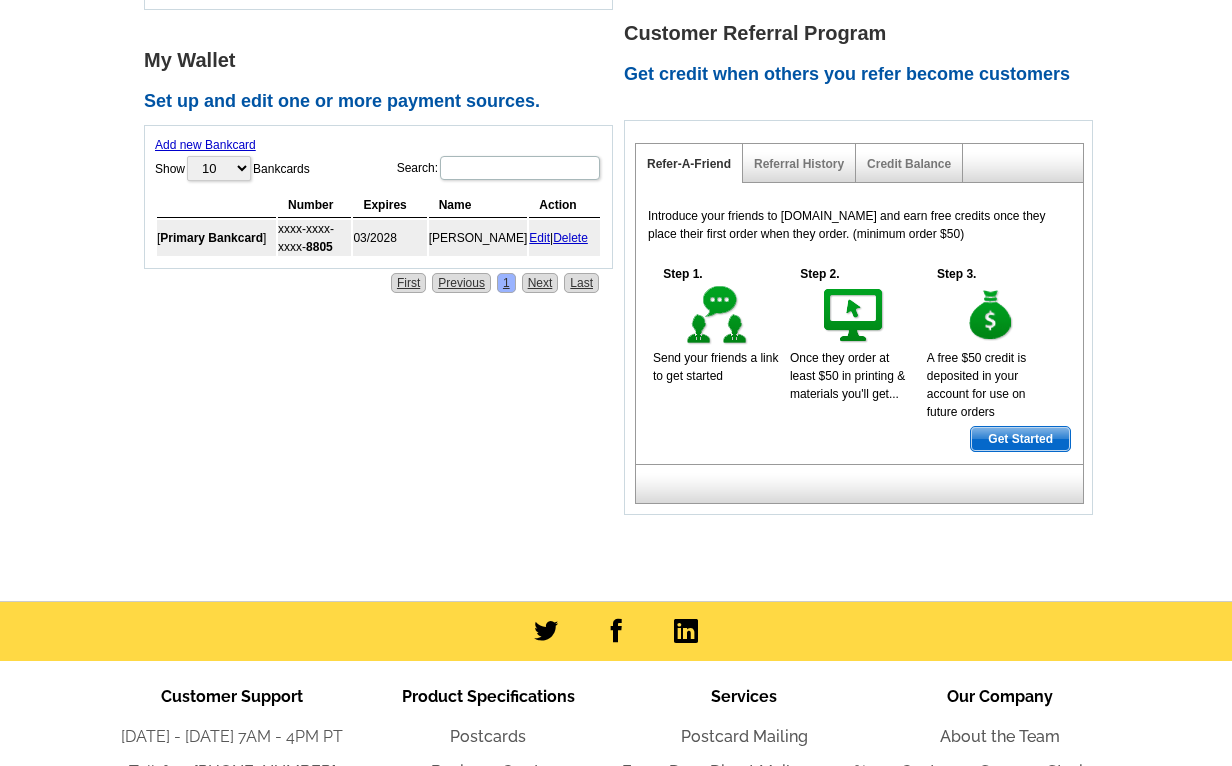 scroll, scrollTop: 800, scrollLeft: 0, axis: vertical 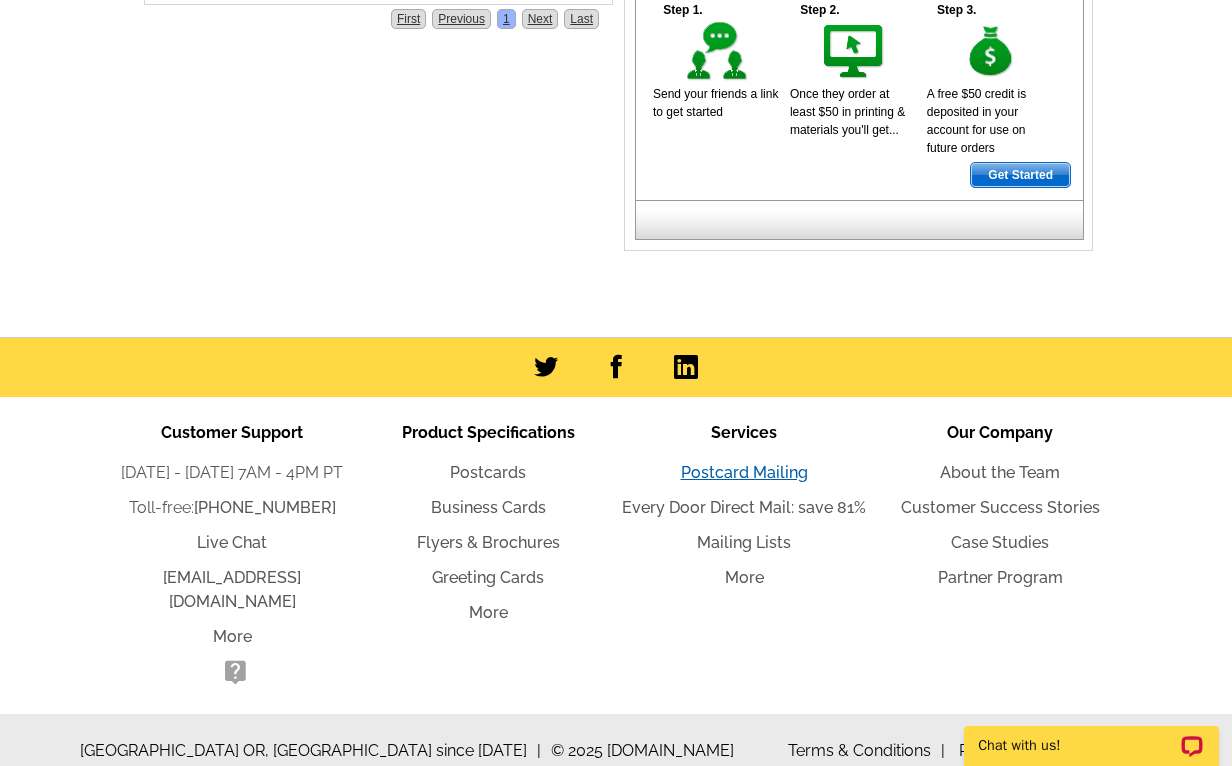 click on "Postcard Mailing" at bounding box center [744, 472] 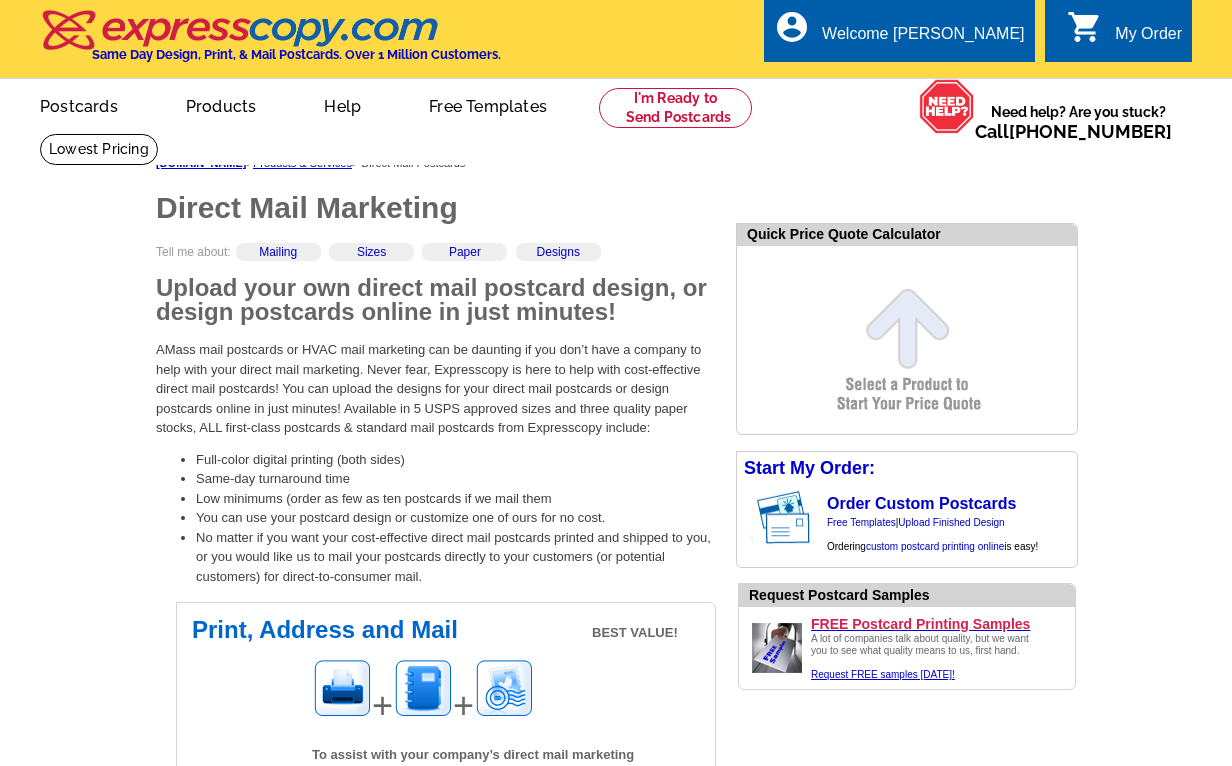 scroll, scrollTop: 0, scrollLeft: 0, axis: both 